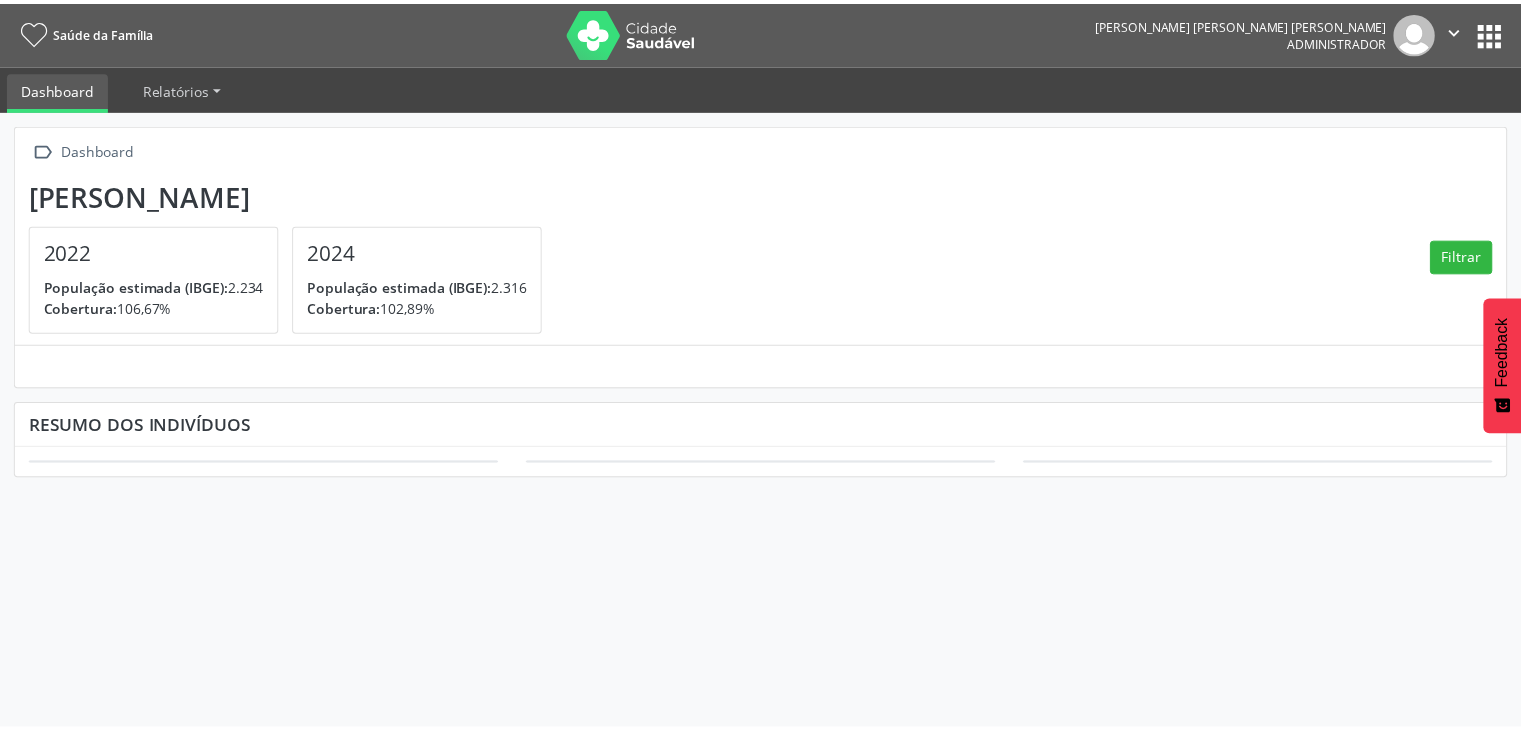 scroll, scrollTop: 0, scrollLeft: 0, axis: both 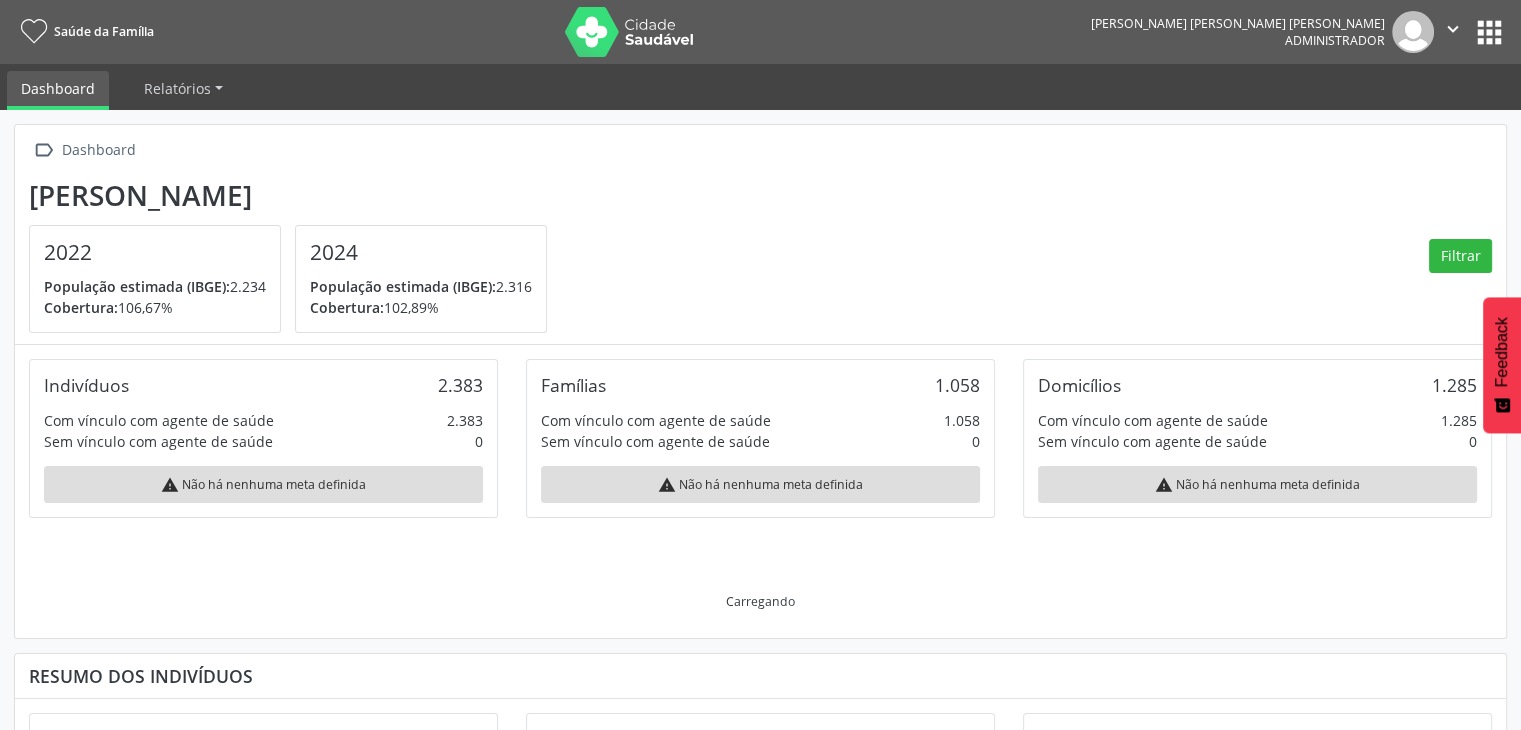 click on "apps" at bounding box center (1489, 32) 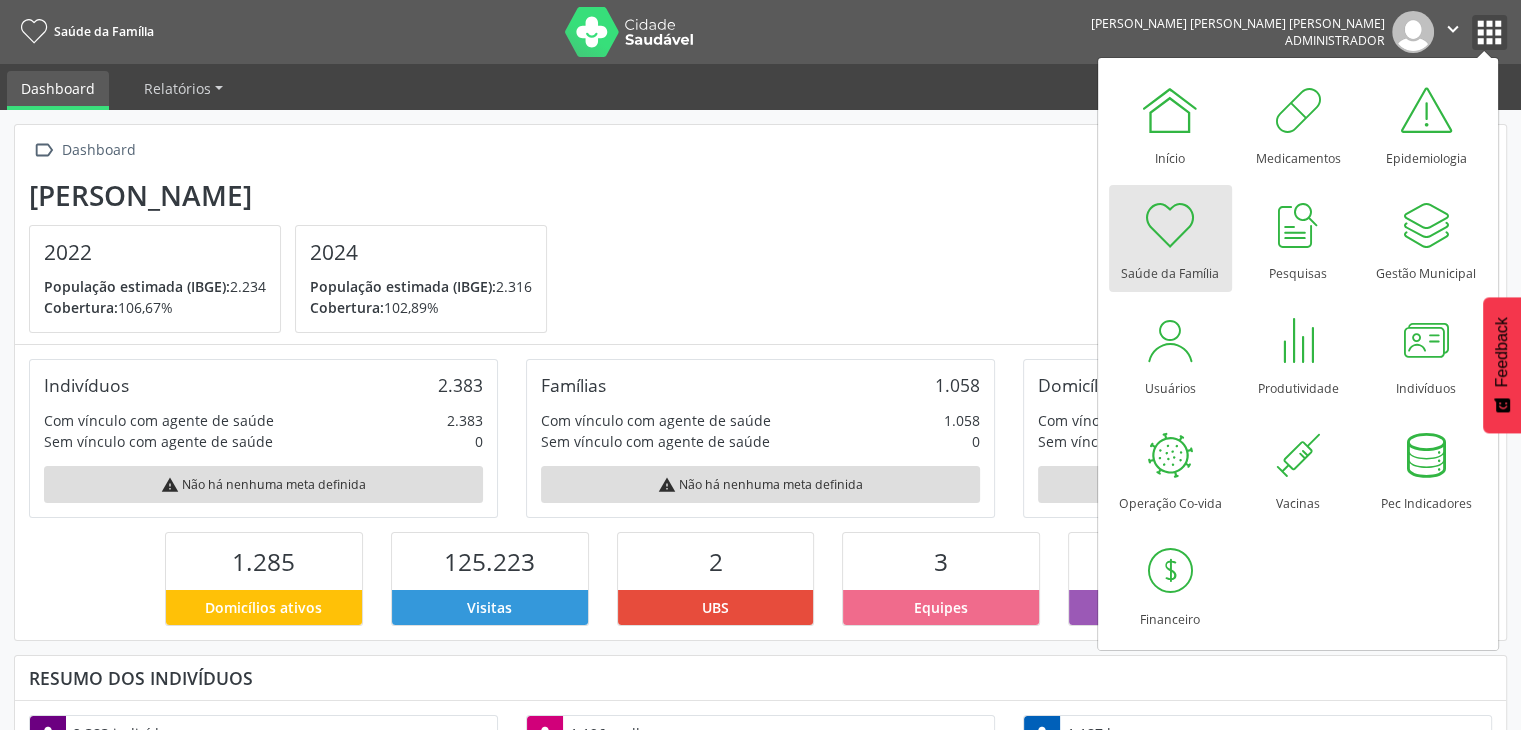 scroll, scrollTop: 999669, scrollLeft: 999503, axis: both 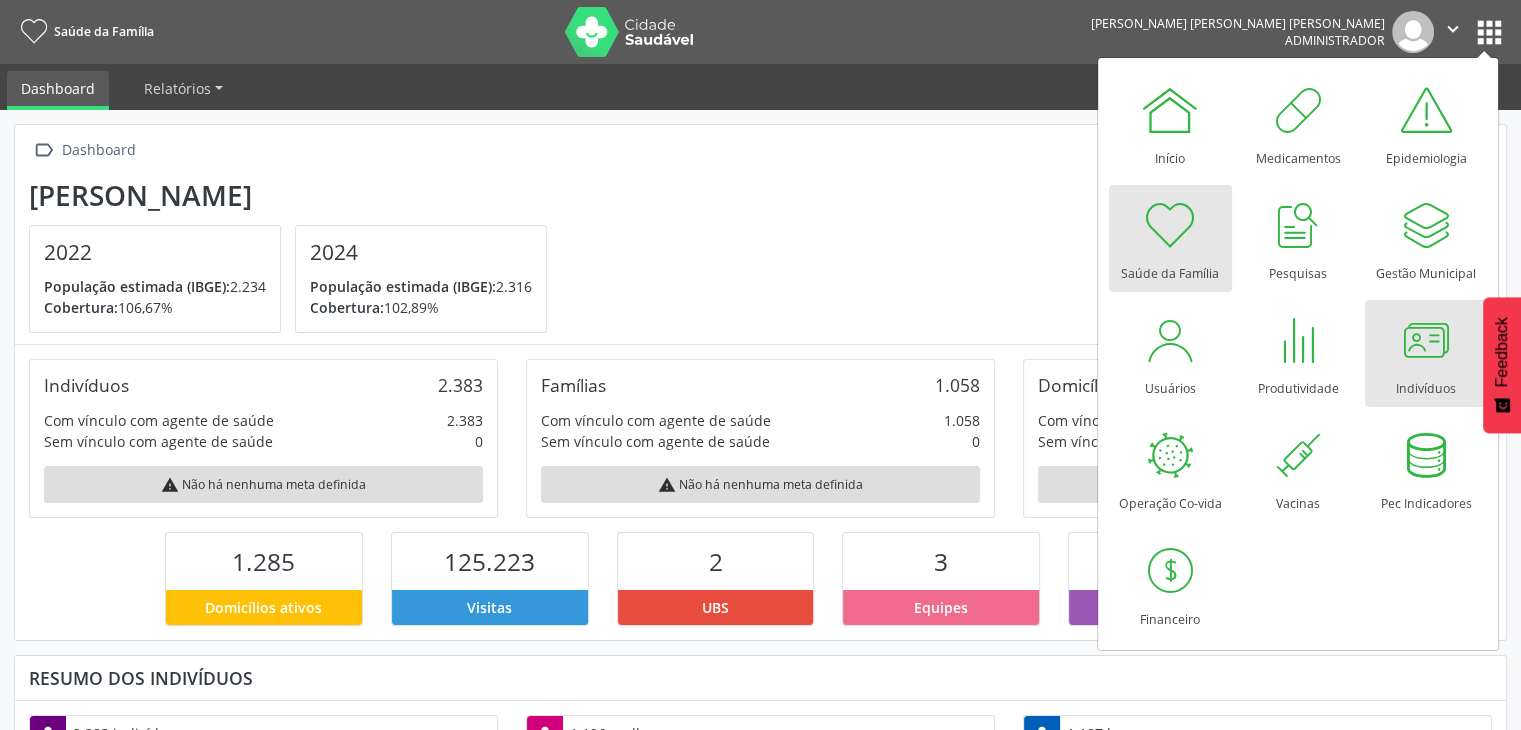 click at bounding box center (1426, 340) 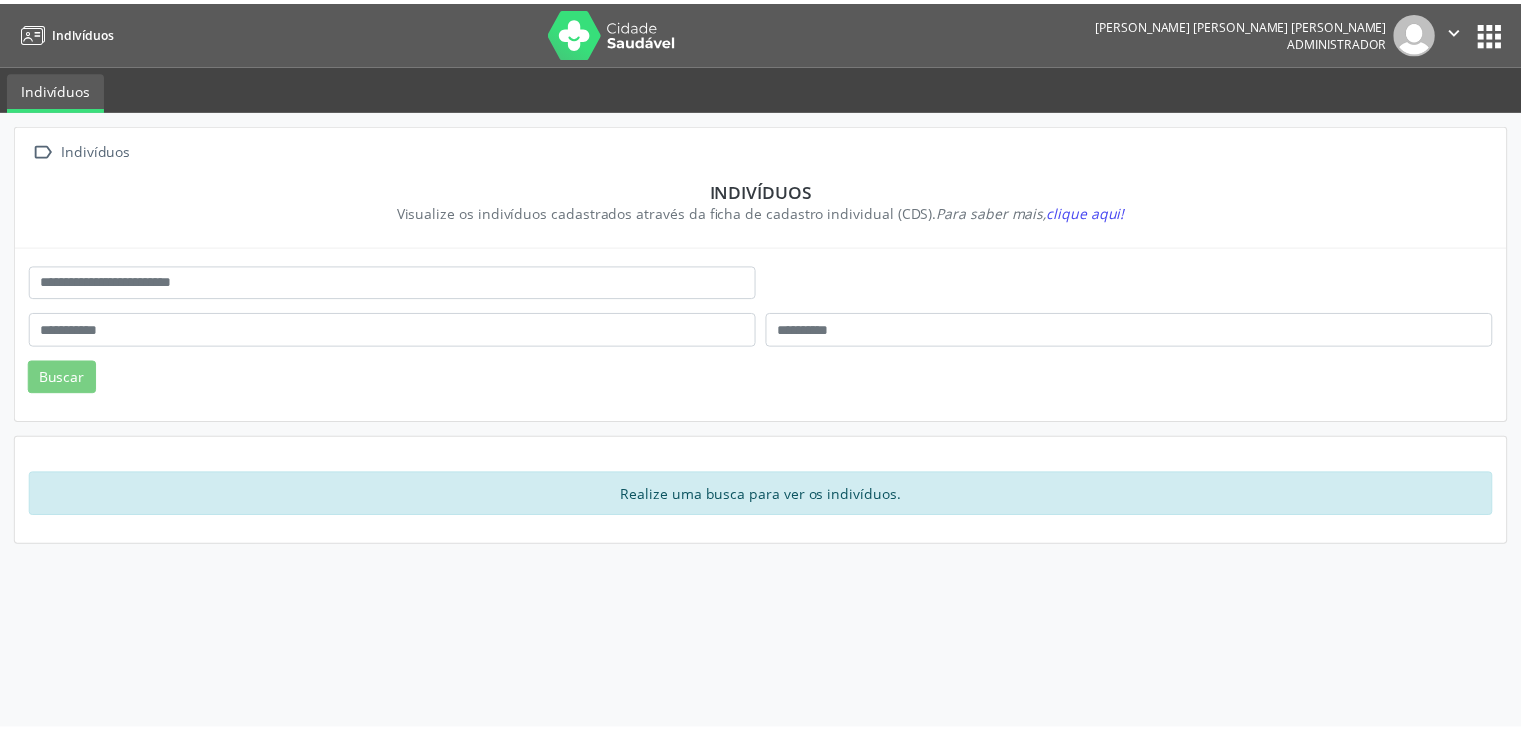 scroll, scrollTop: 0, scrollLeft: 0, axis: both 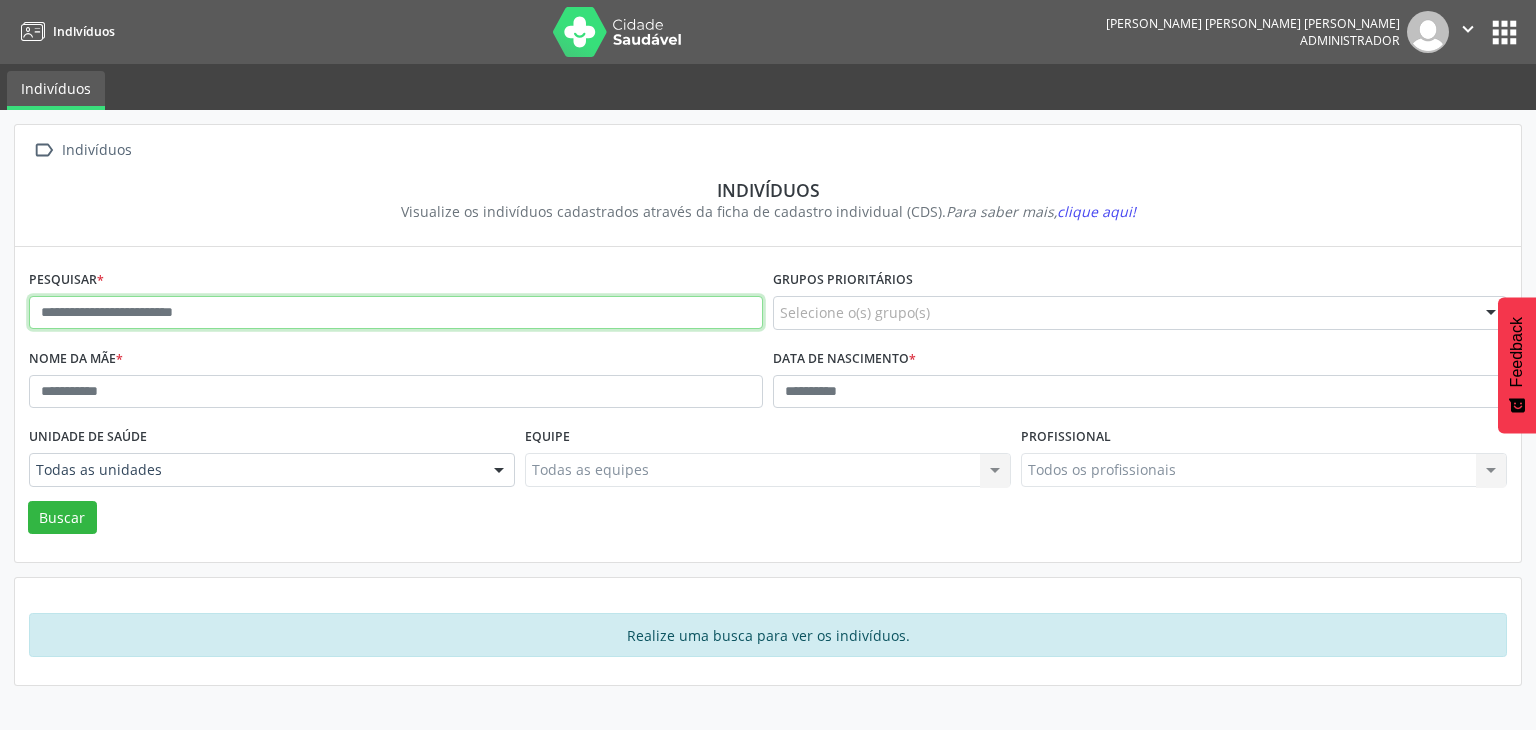 click at bounding box center (396, 313) 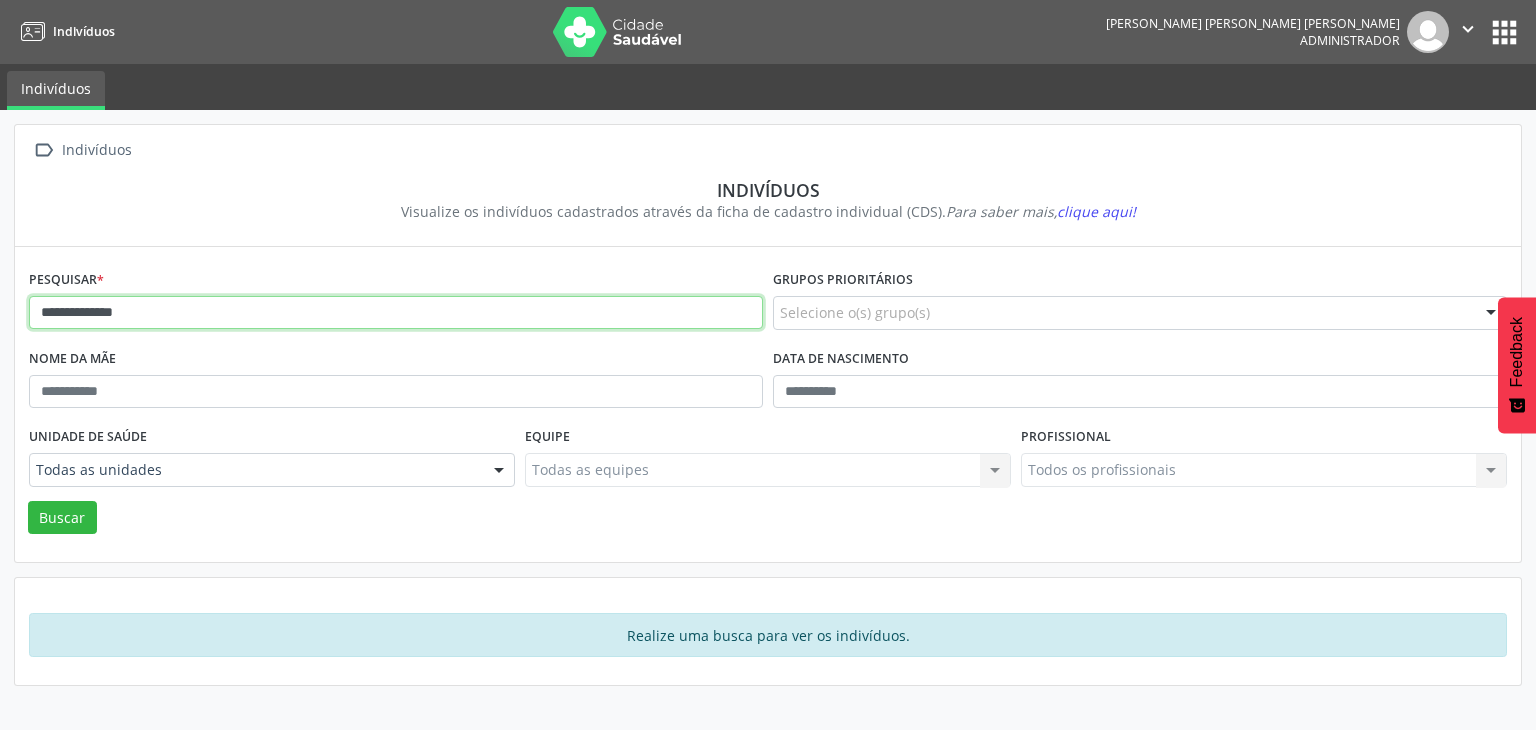 type on "**********" 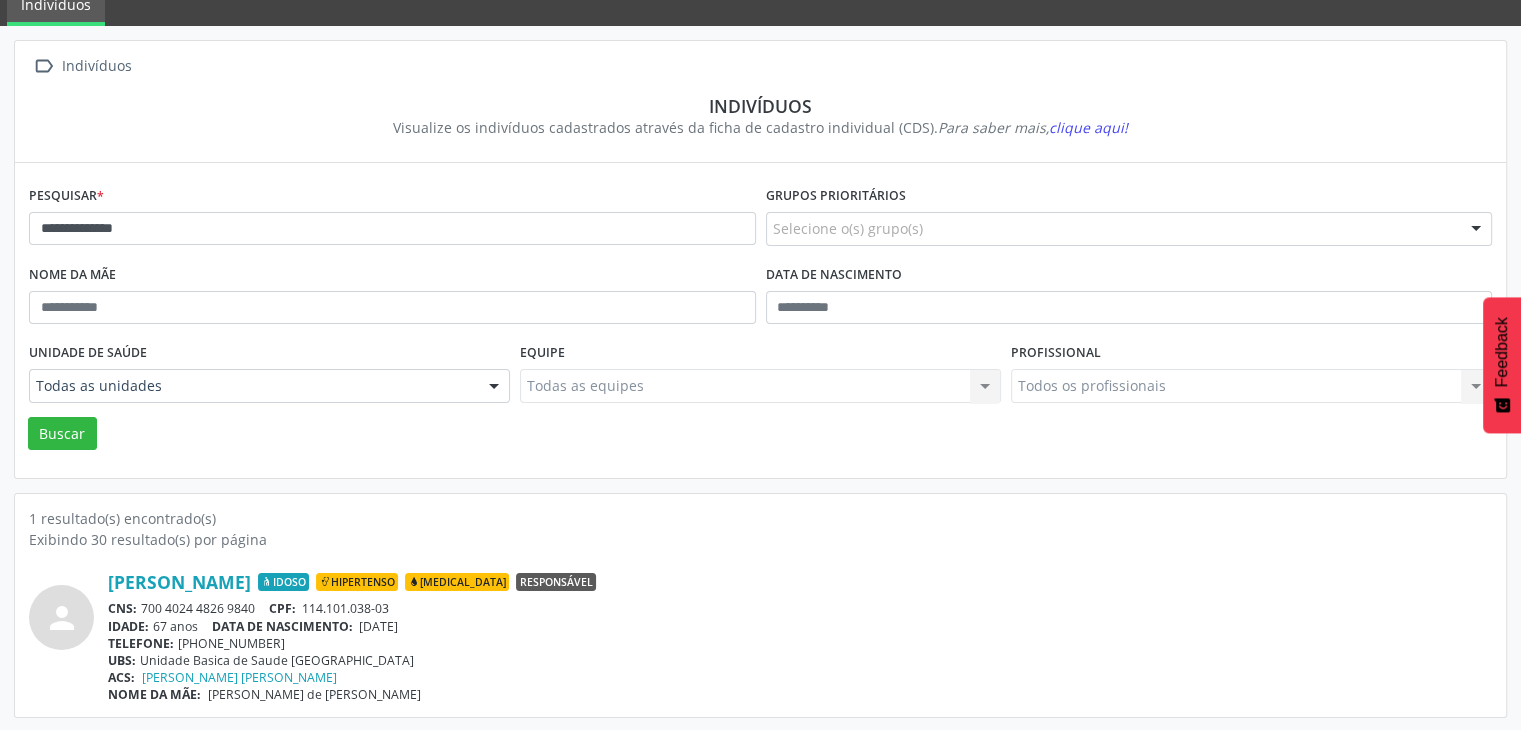 scroll, scrollTop: 84, scrollLeft: 0, axis: vertical 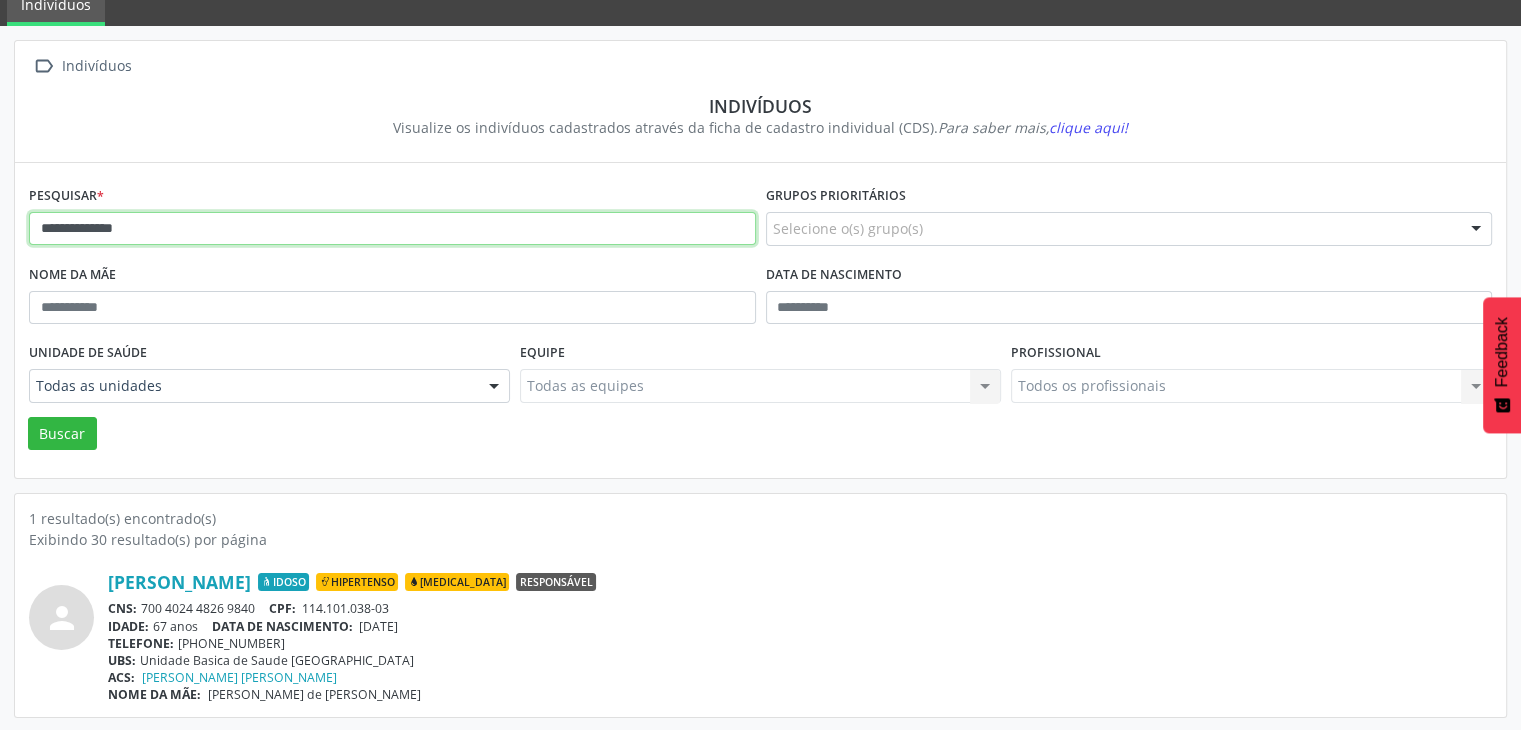 click on "**********" at bounding box center (392, 229) 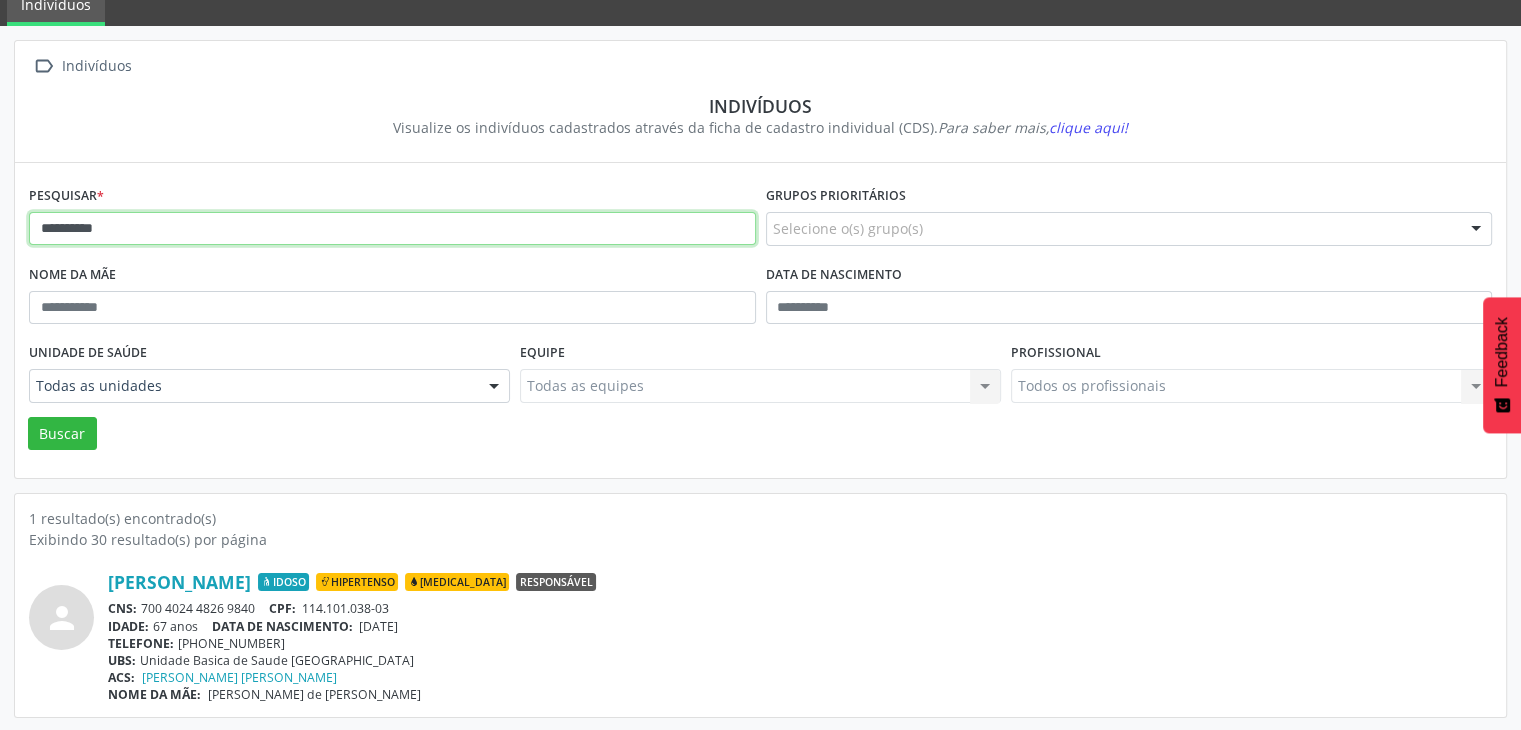 type on "*********" 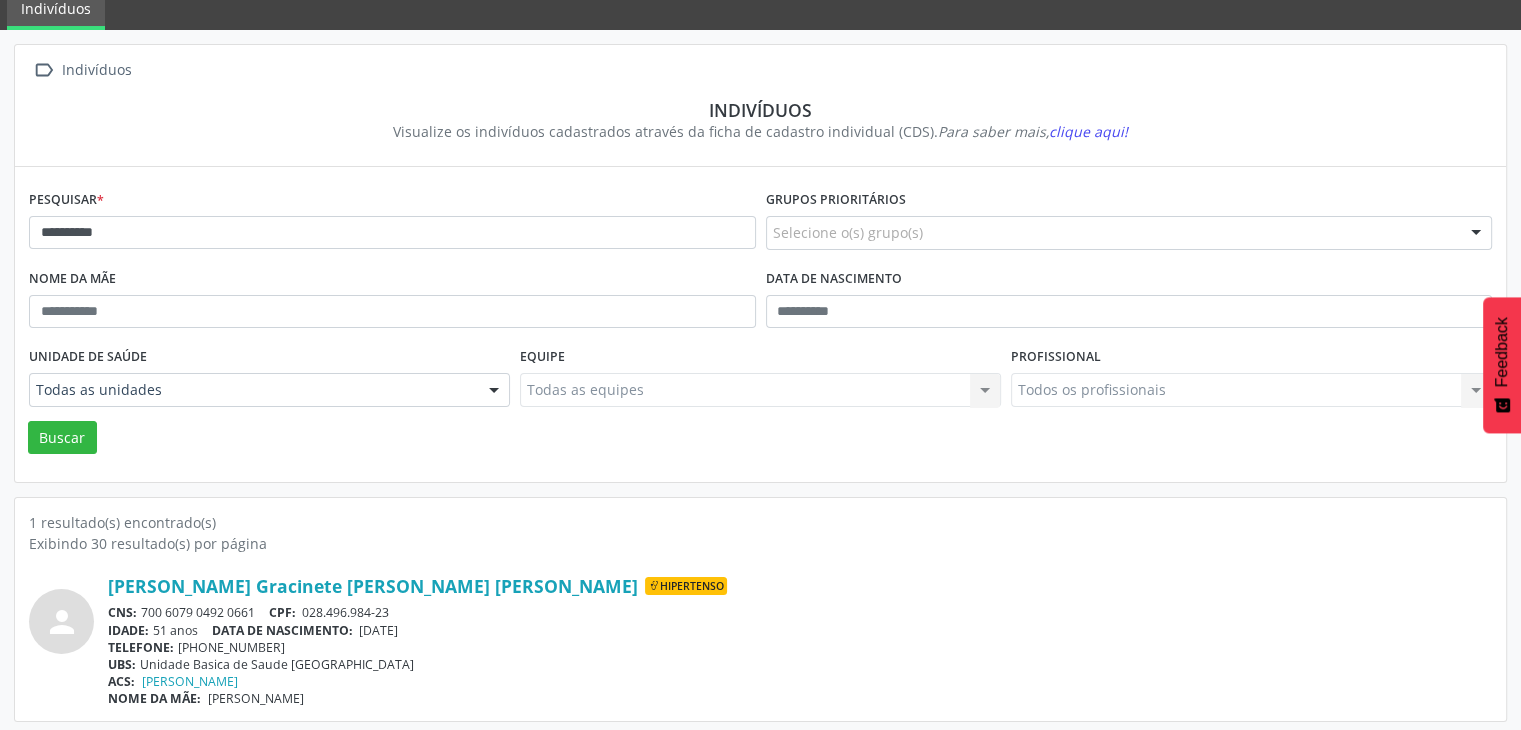 scroll, scrollTop: 84, scrollLeft: 0, axis: vertical 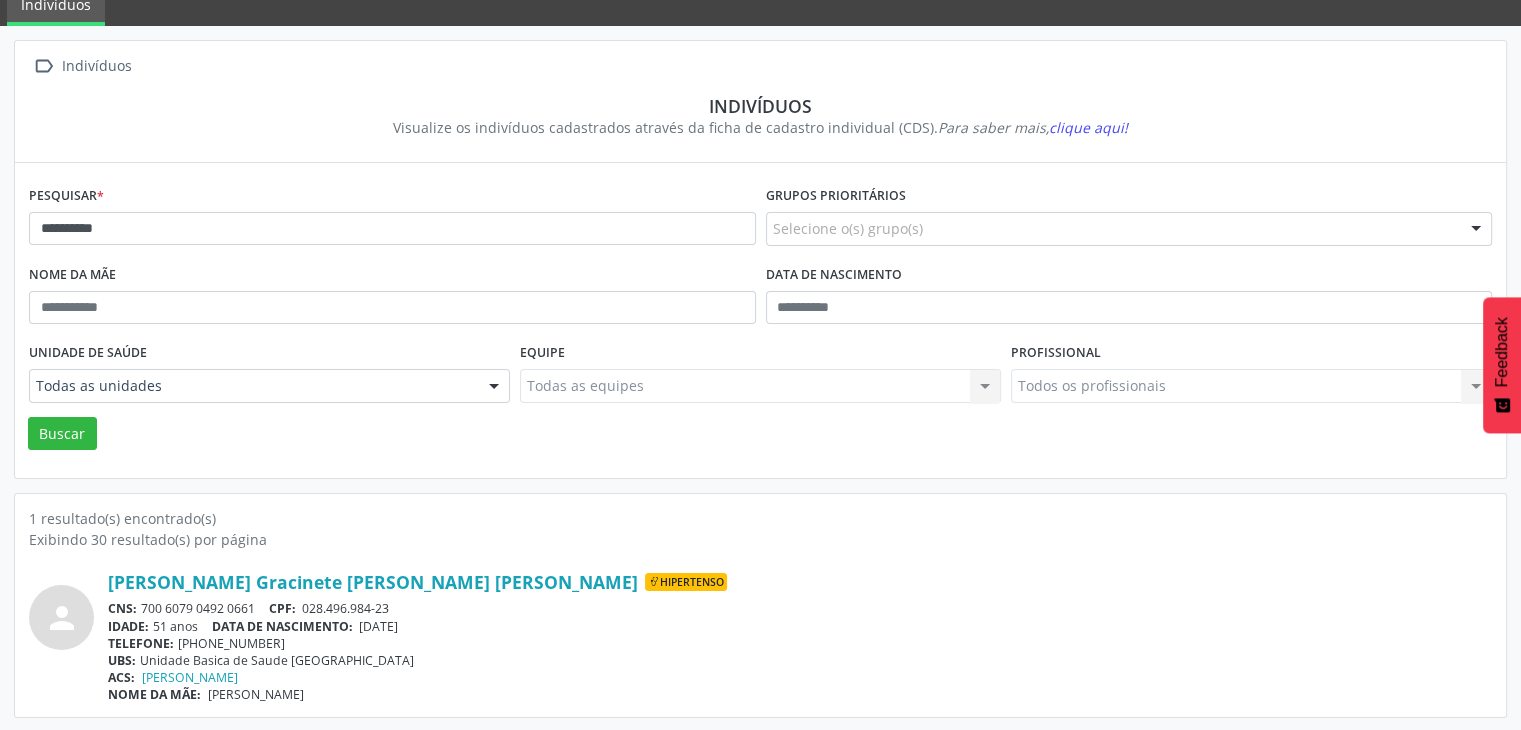 drag, startPoint x: 141, startPoint y: 607, endPoint x: 255, endPoint y: 605, distance: 114.01754 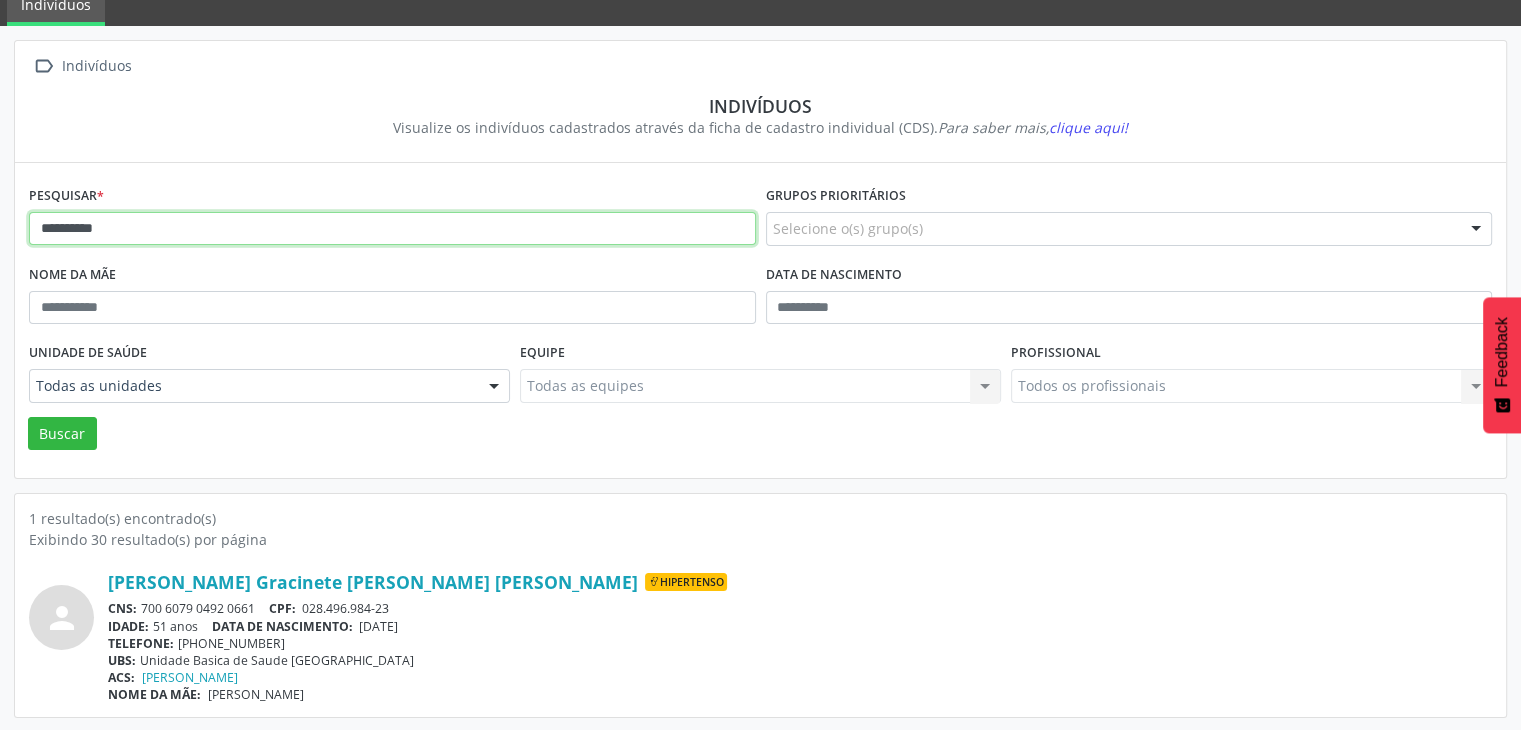 click on "*********" at bounding box center (392, 229) 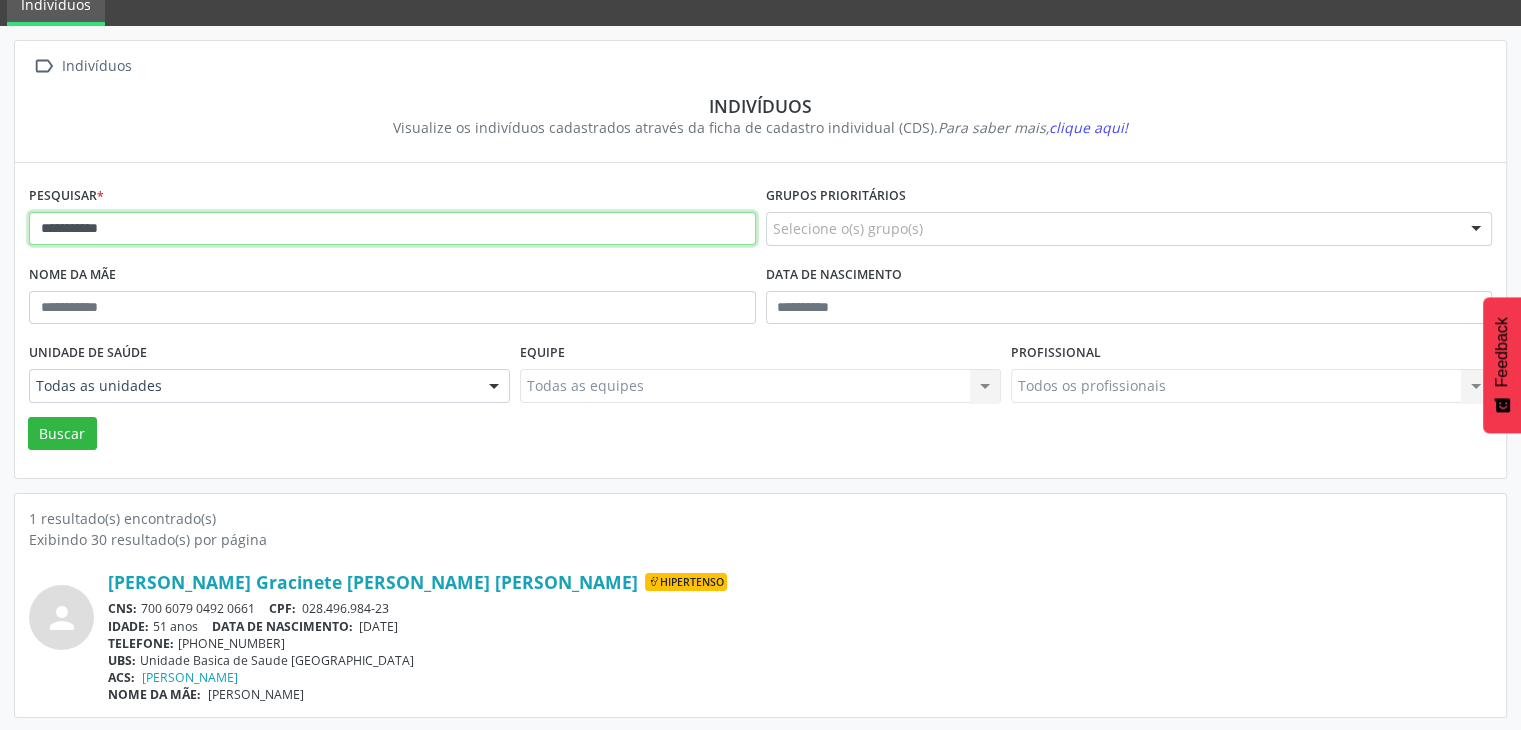 type on "**********" 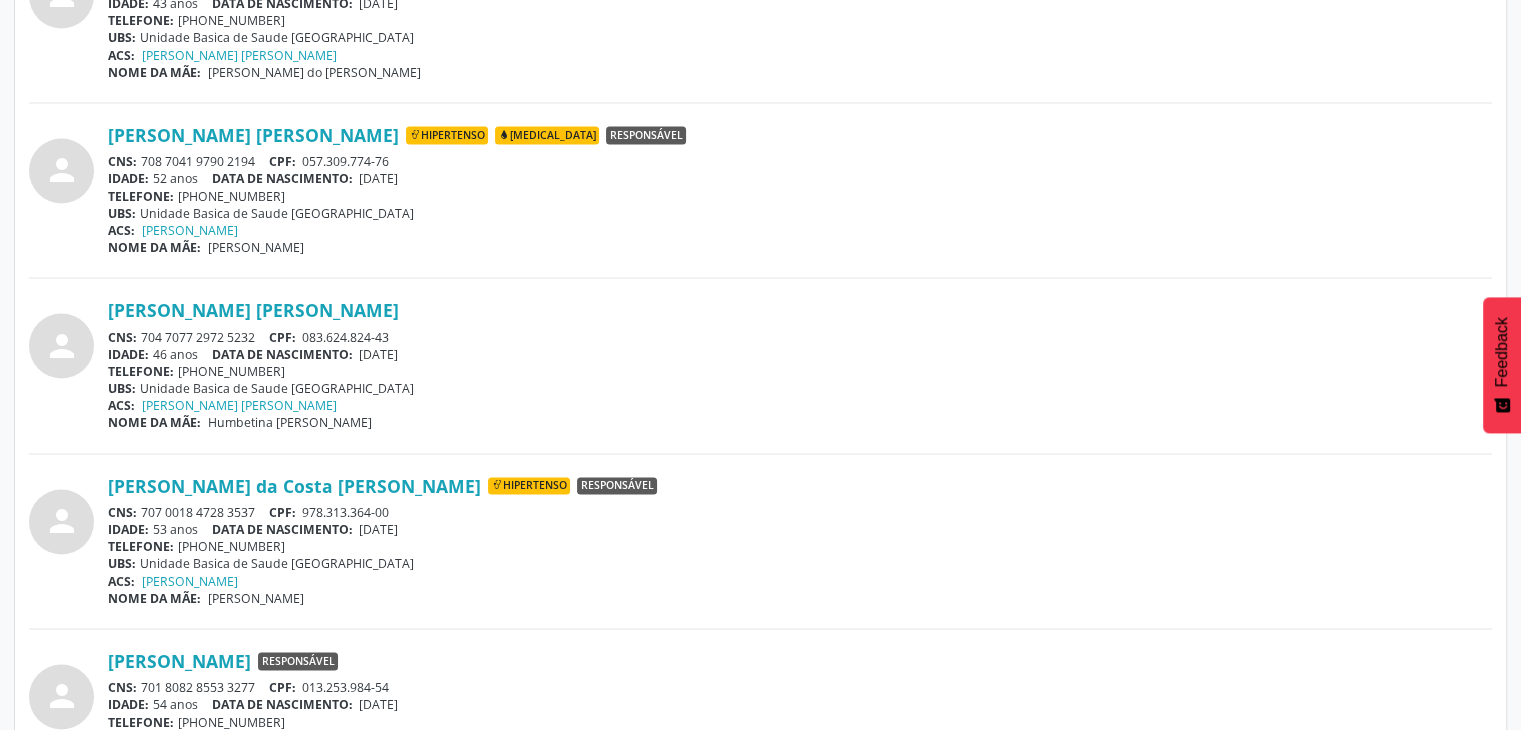 scroll, scrollTop: 3000, scrollLeft: 0, axis: vertical 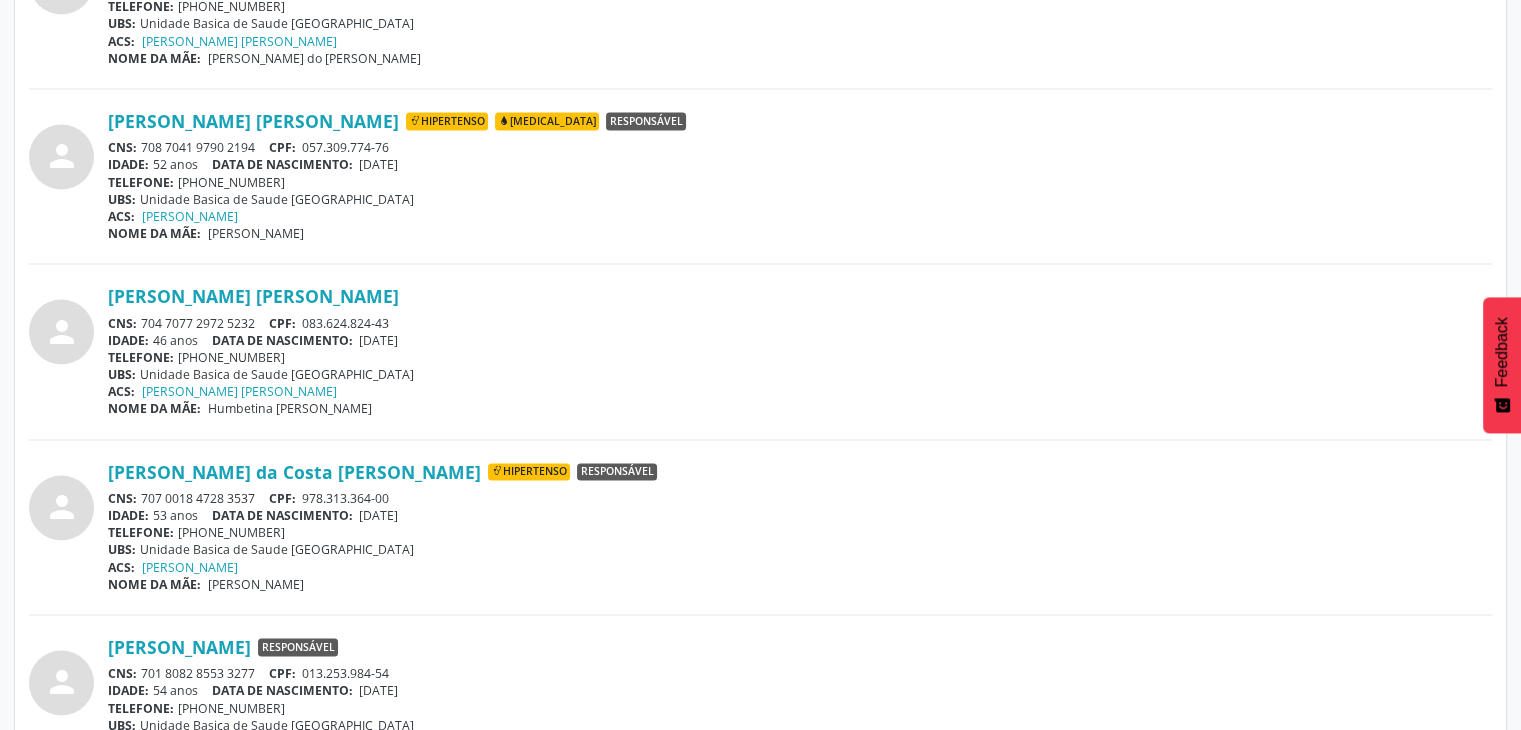 drag, startPoint x: 143, startPoint y: 317, endPoint x: 273, endPoint y: 313, distance: 130.06152 